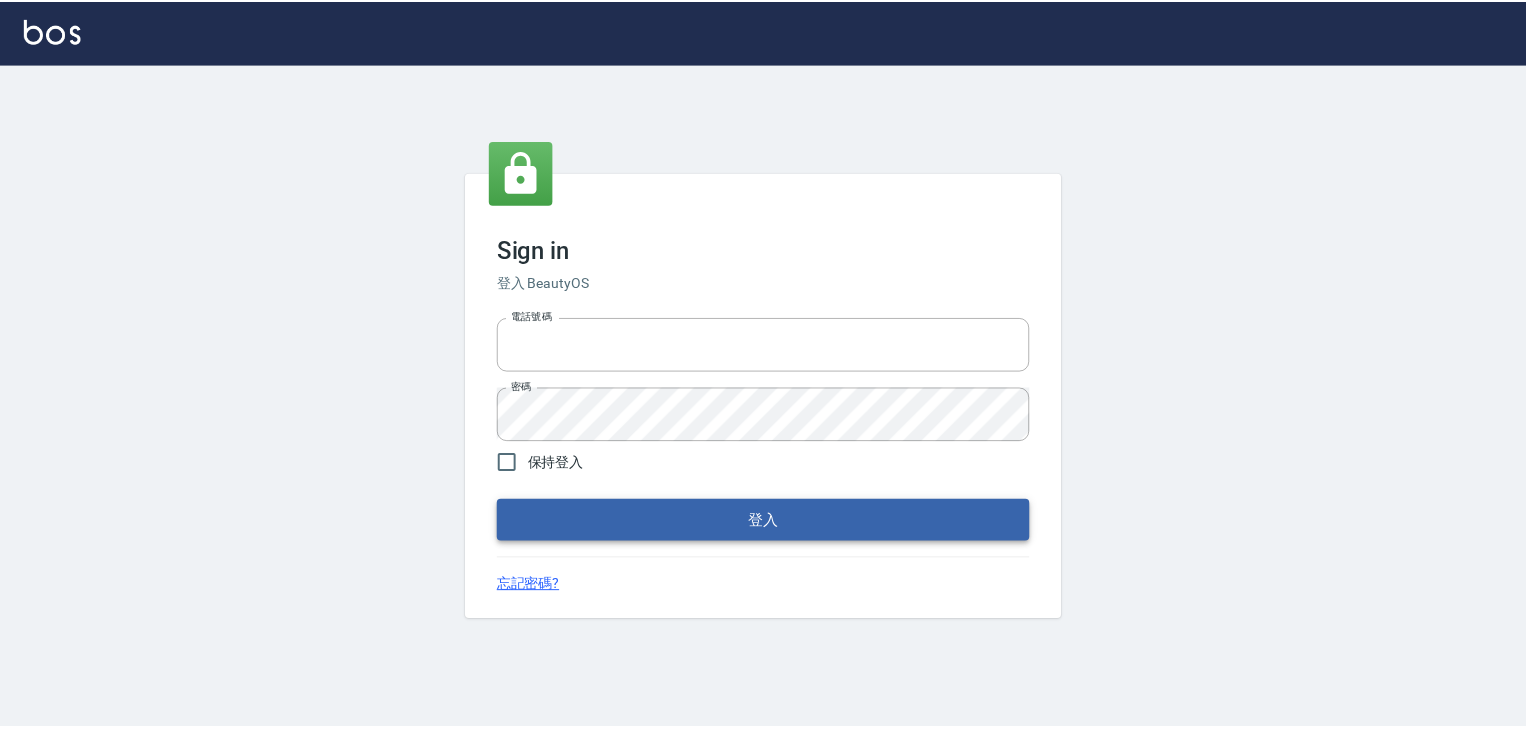 scroll, scrollTop: 0, scrollLeft: 0, axis: both 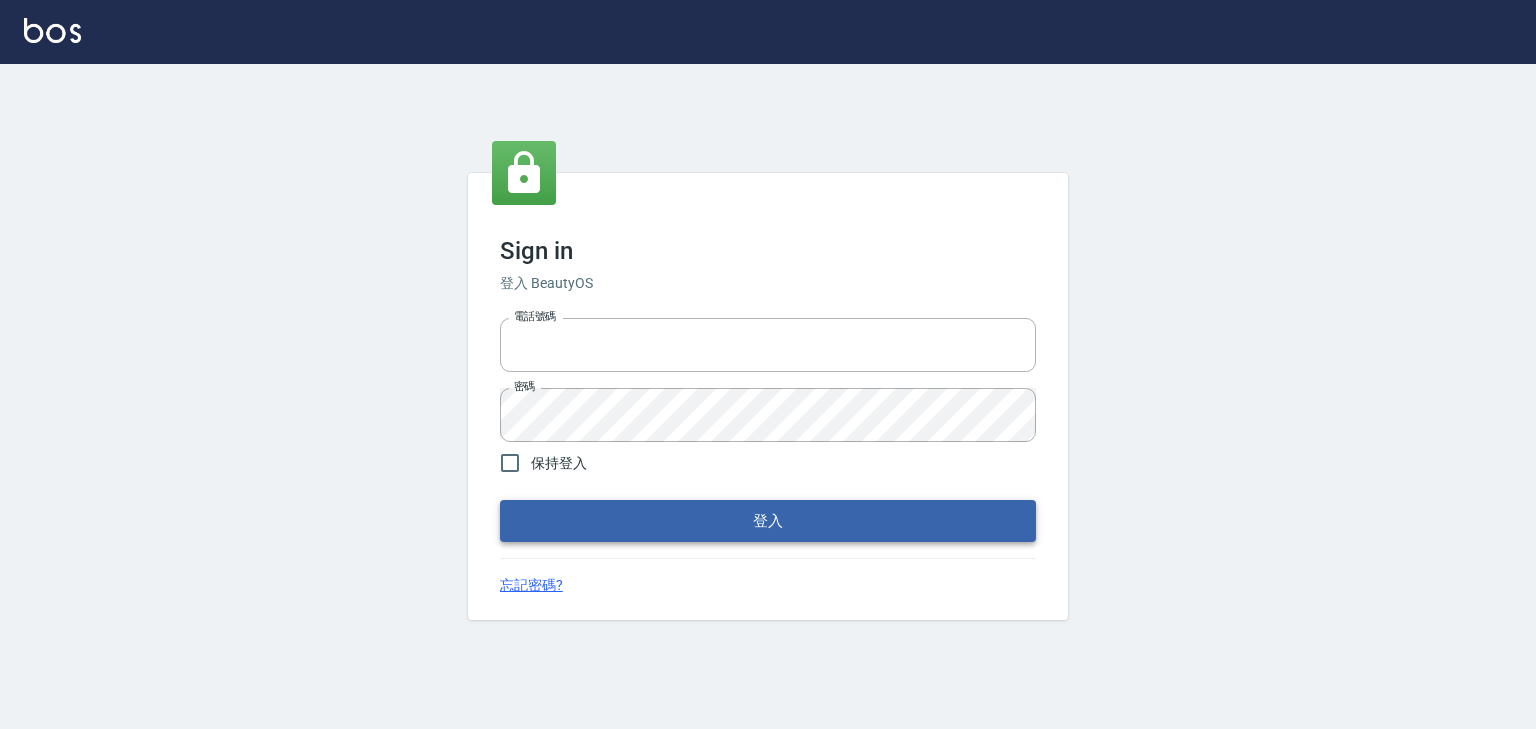 type on "[PHONE]" 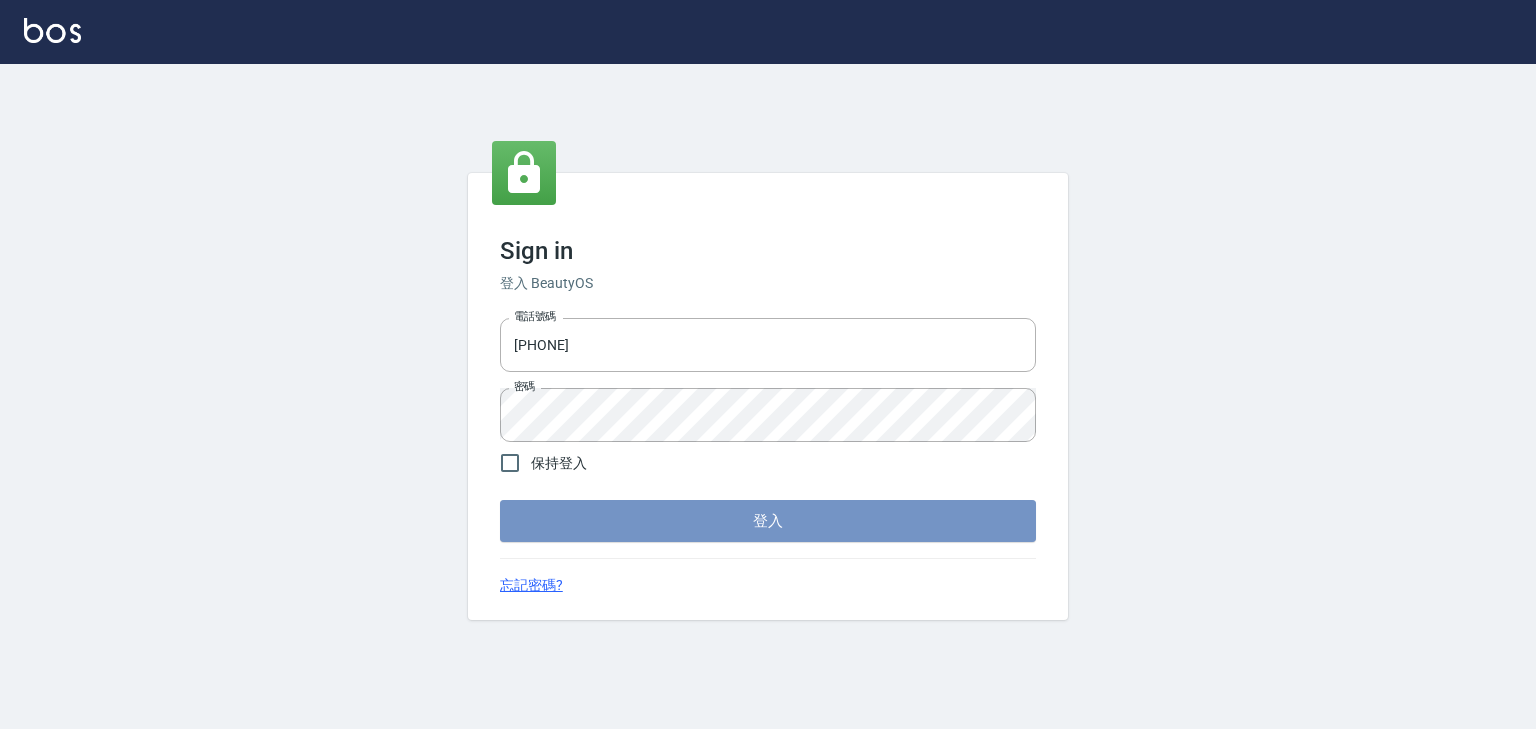 click on "登入" at bounding box center (768, 521) 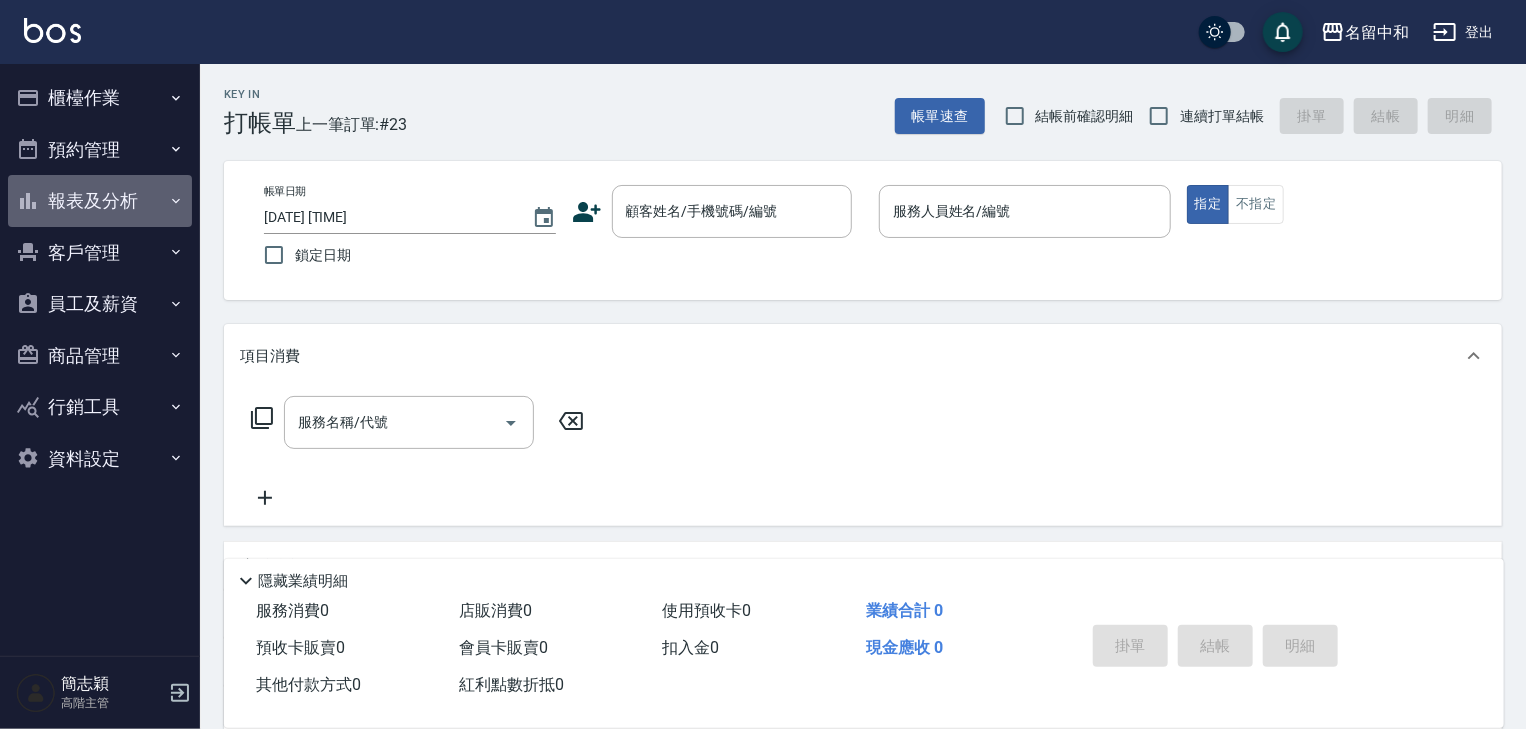 click 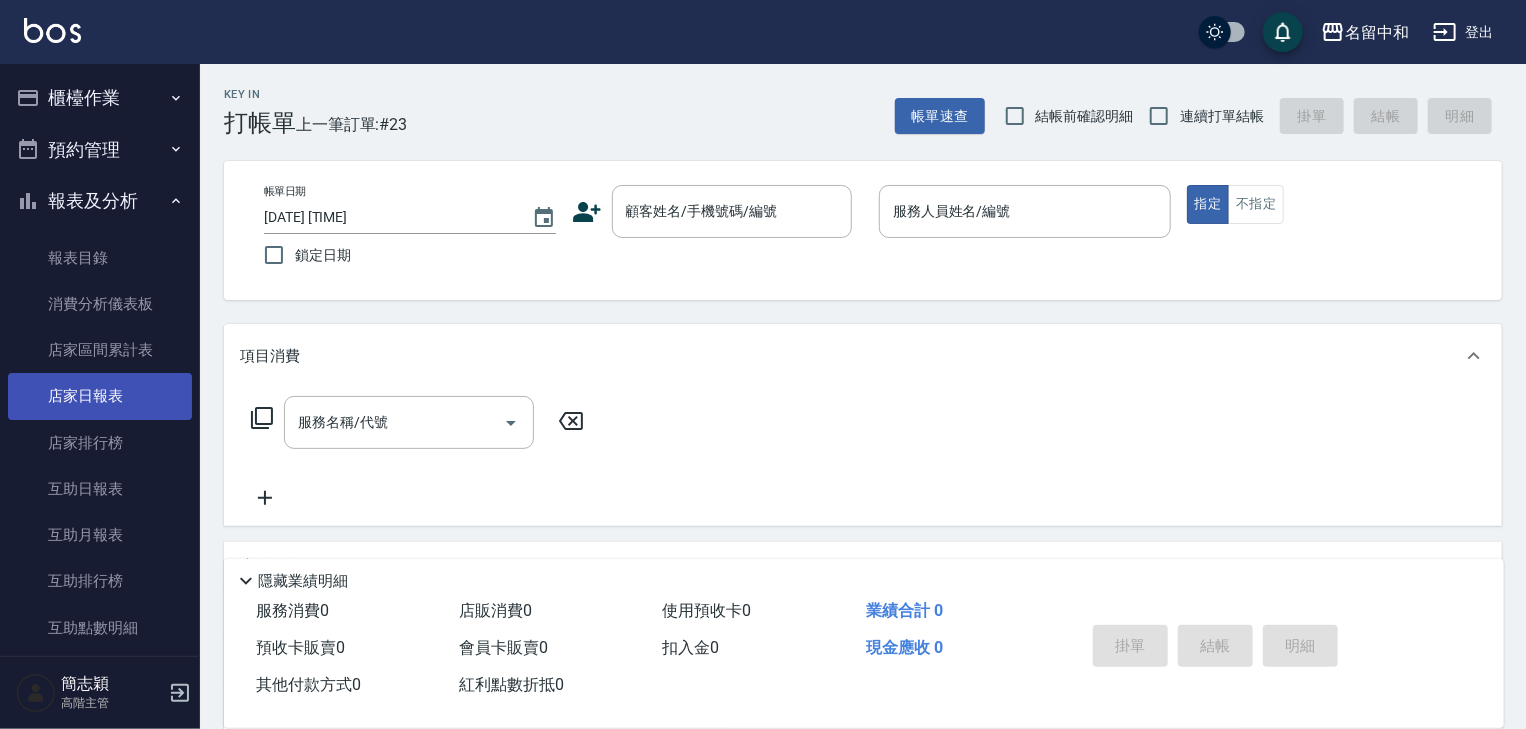click on "店家日報表" at bounding box center [100, 396] 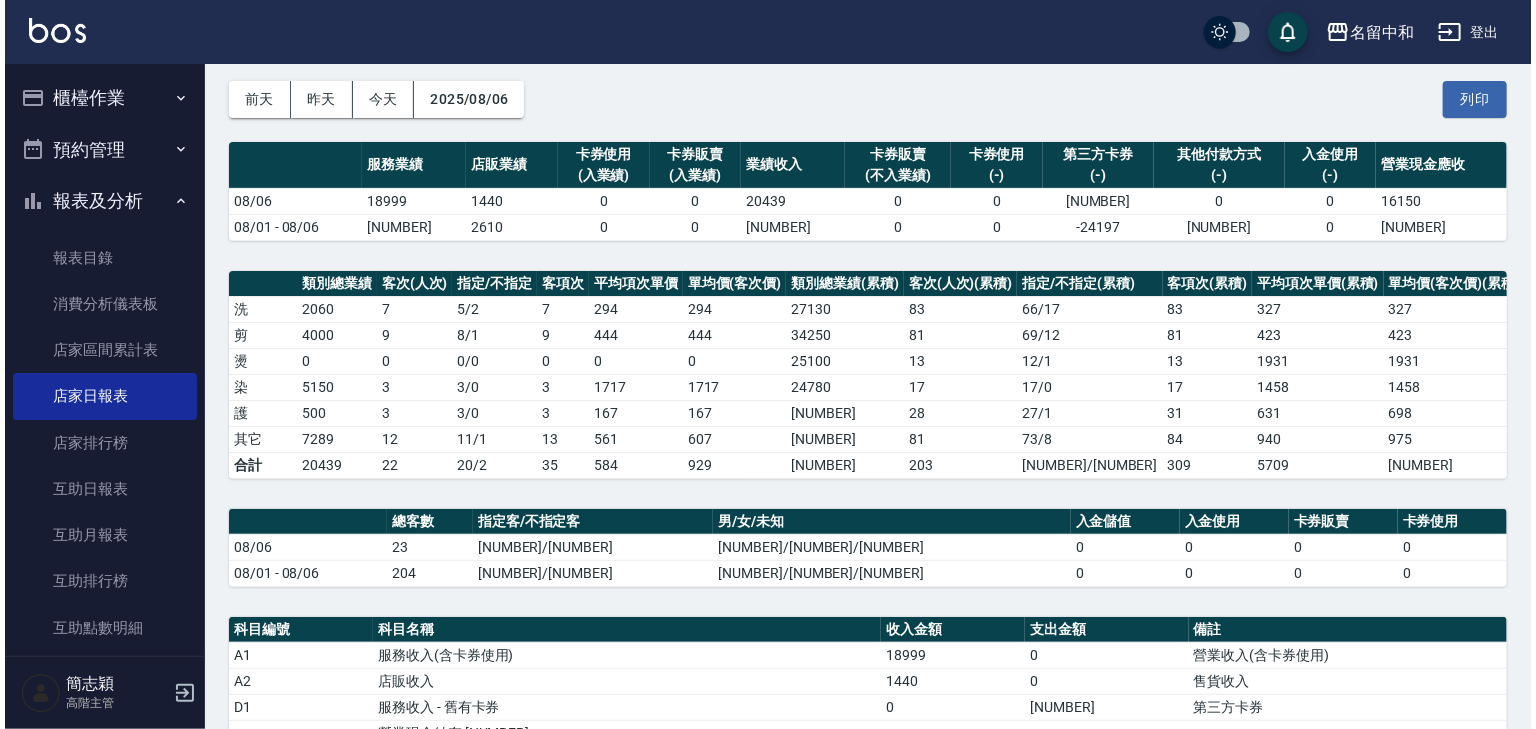 scroll, scrollTop: 0, scrollLeft: 0, axis: both 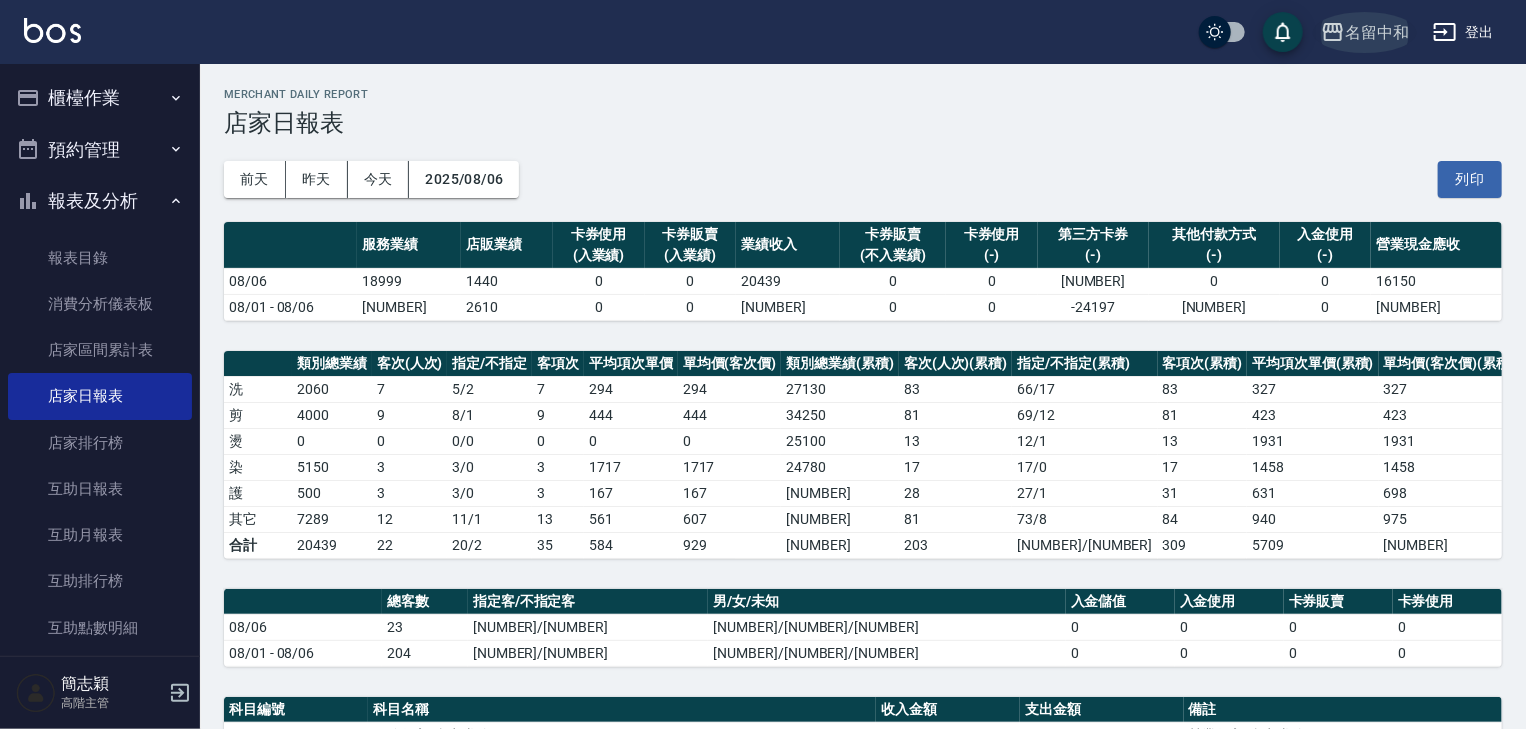 click 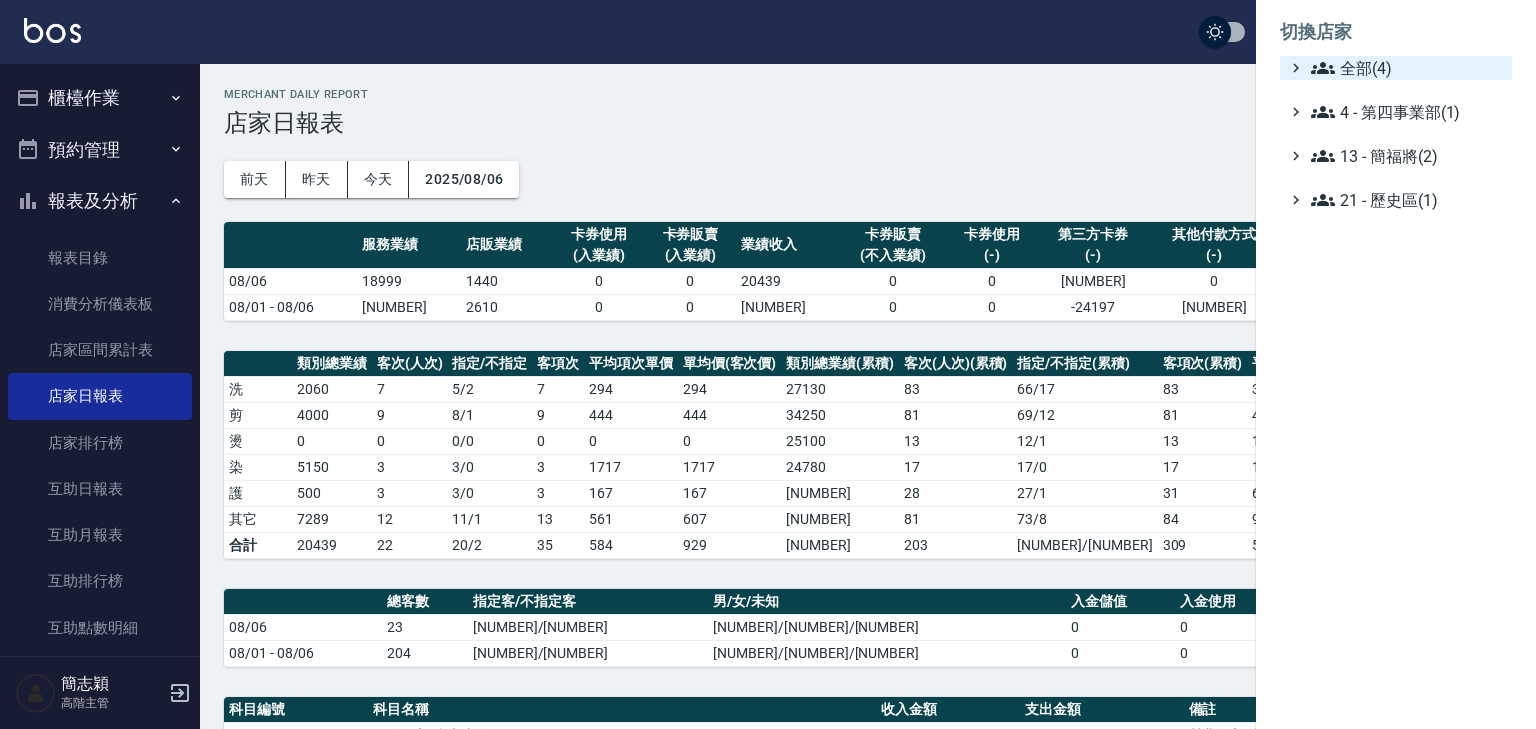 click 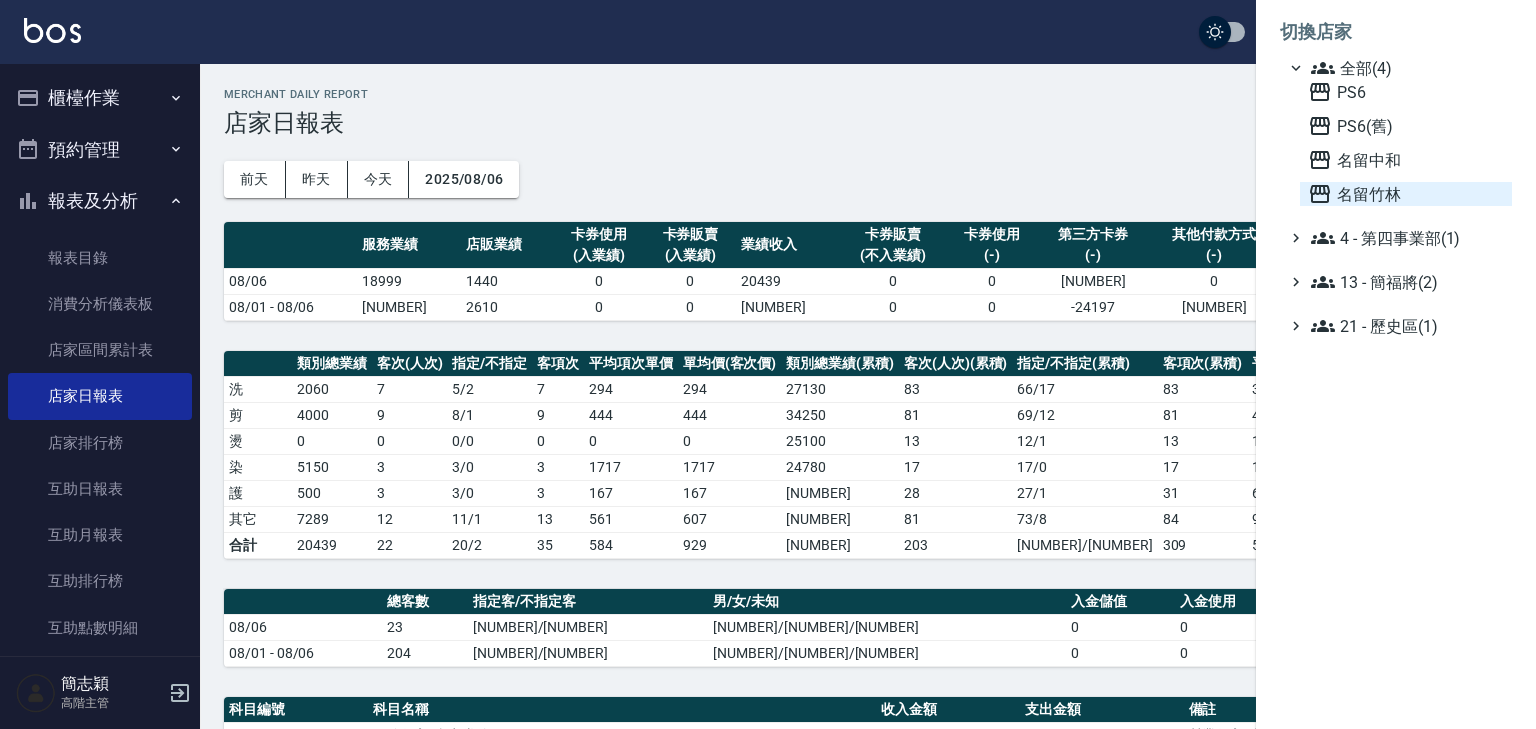 click 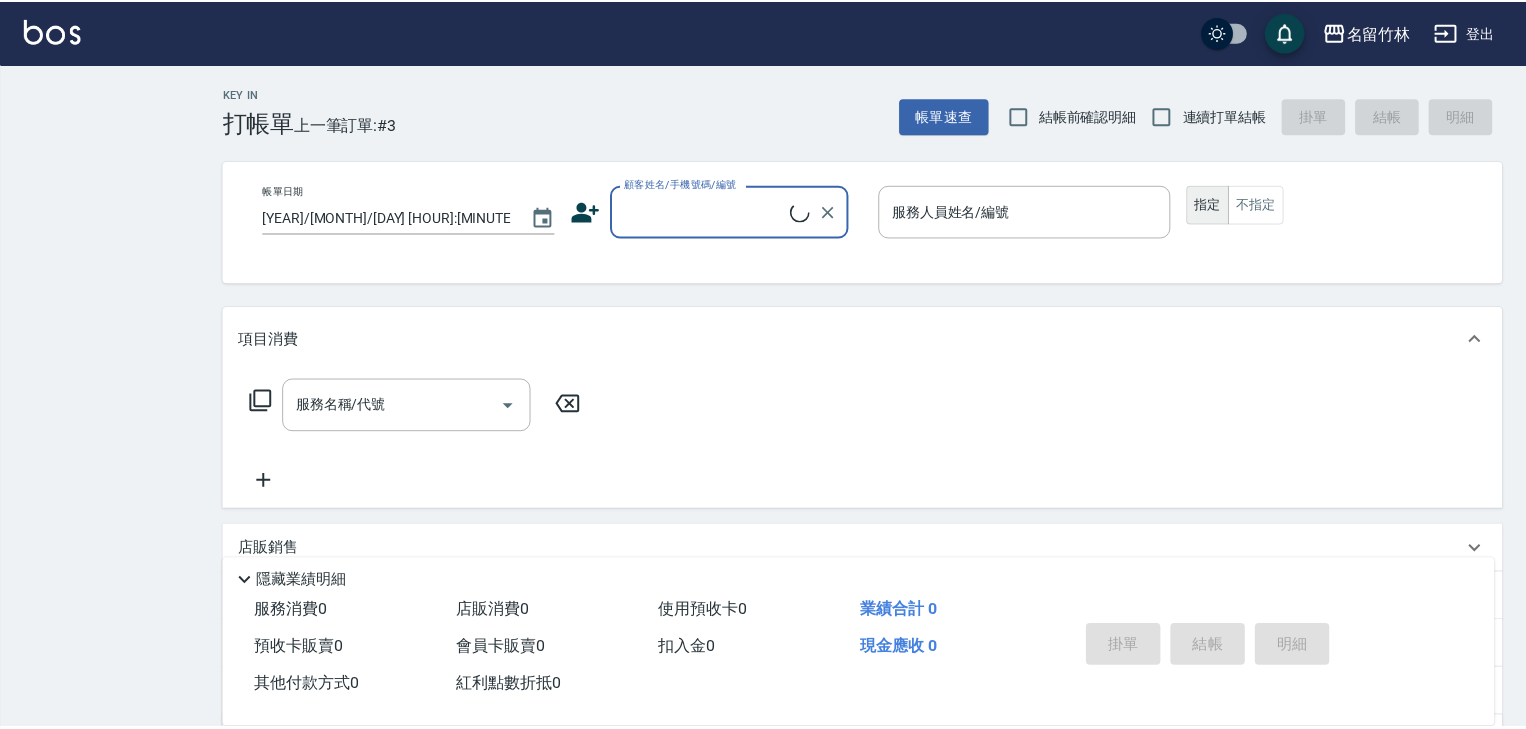 scroll, scrollTop: 0, scrollLeft: 0, axis: both 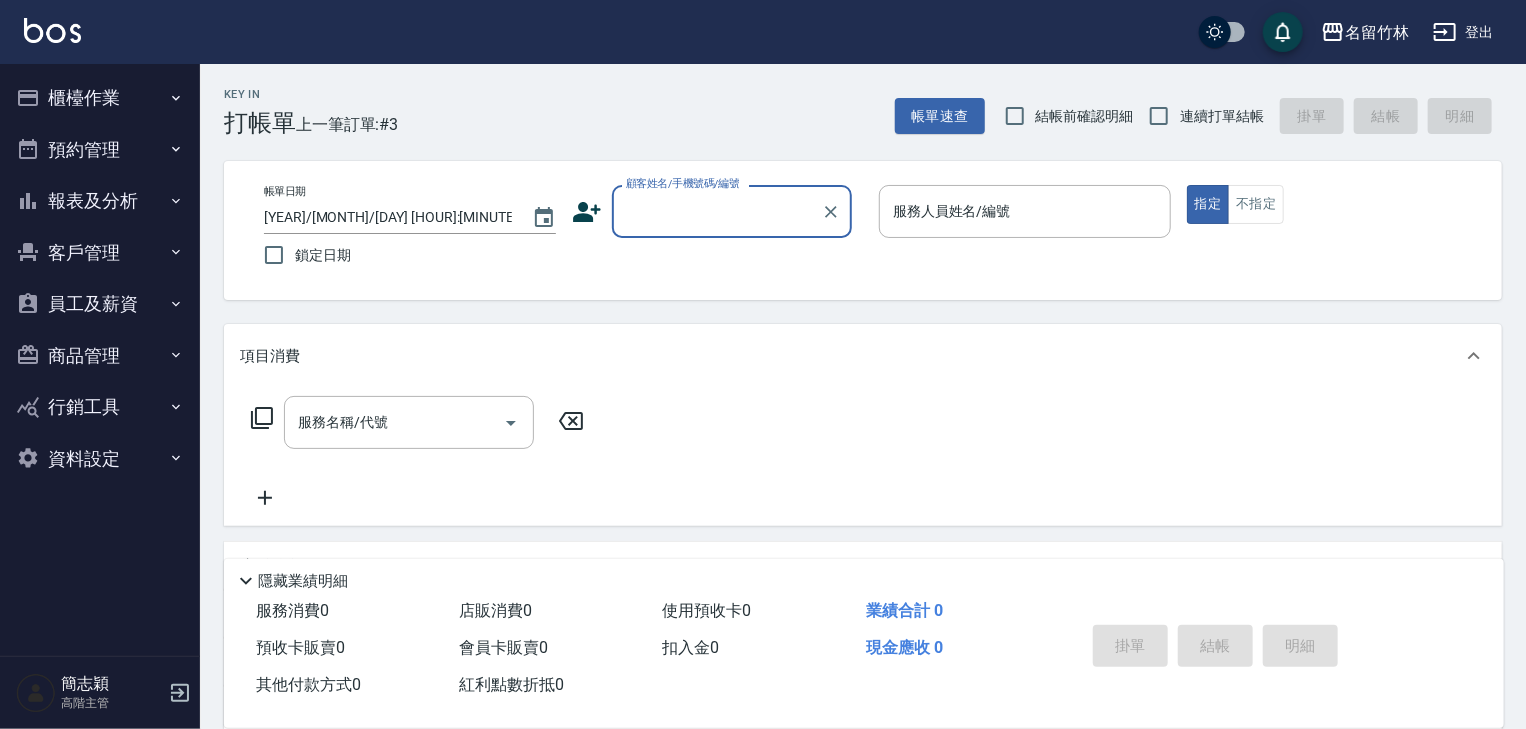 click 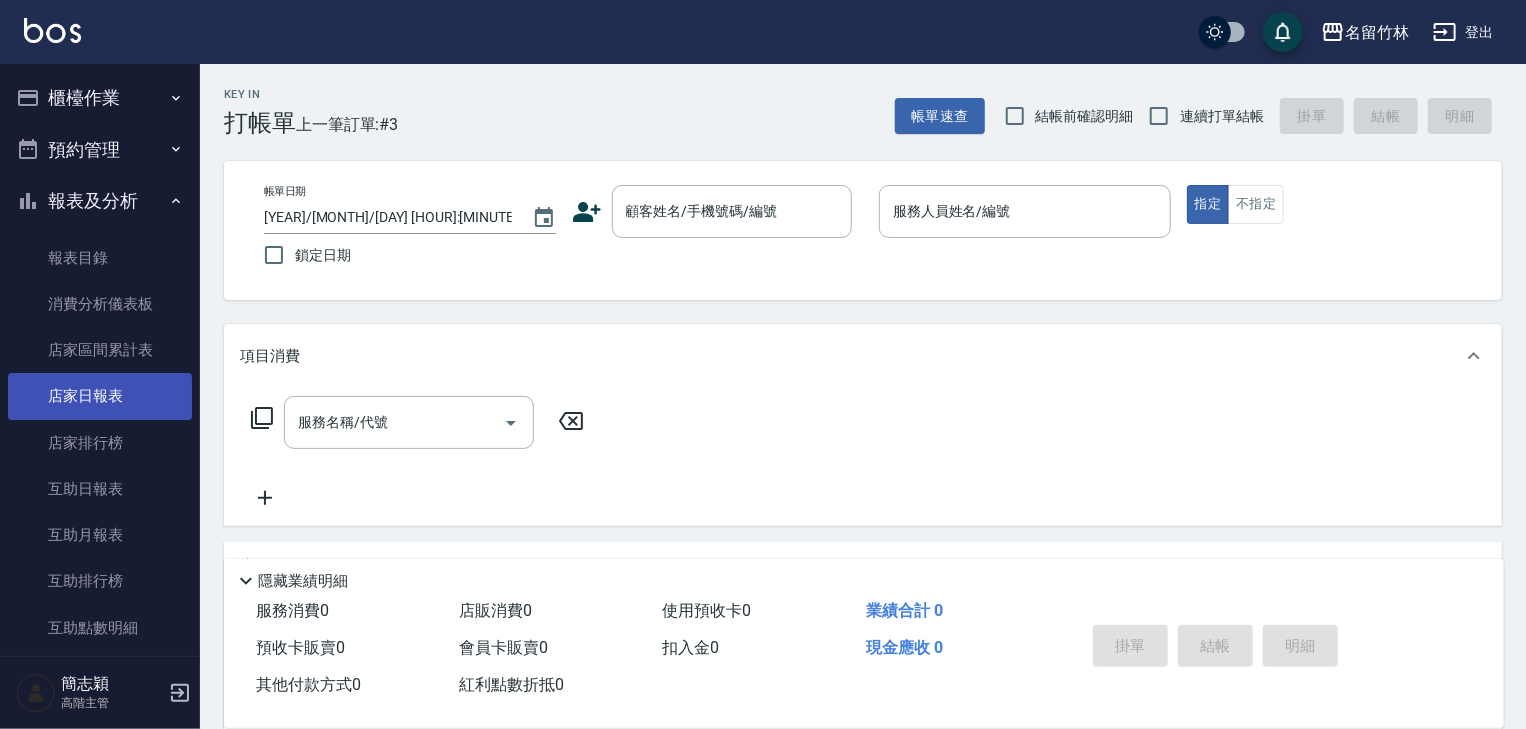 click on "店家日報表" at bounding box center (100, 396) 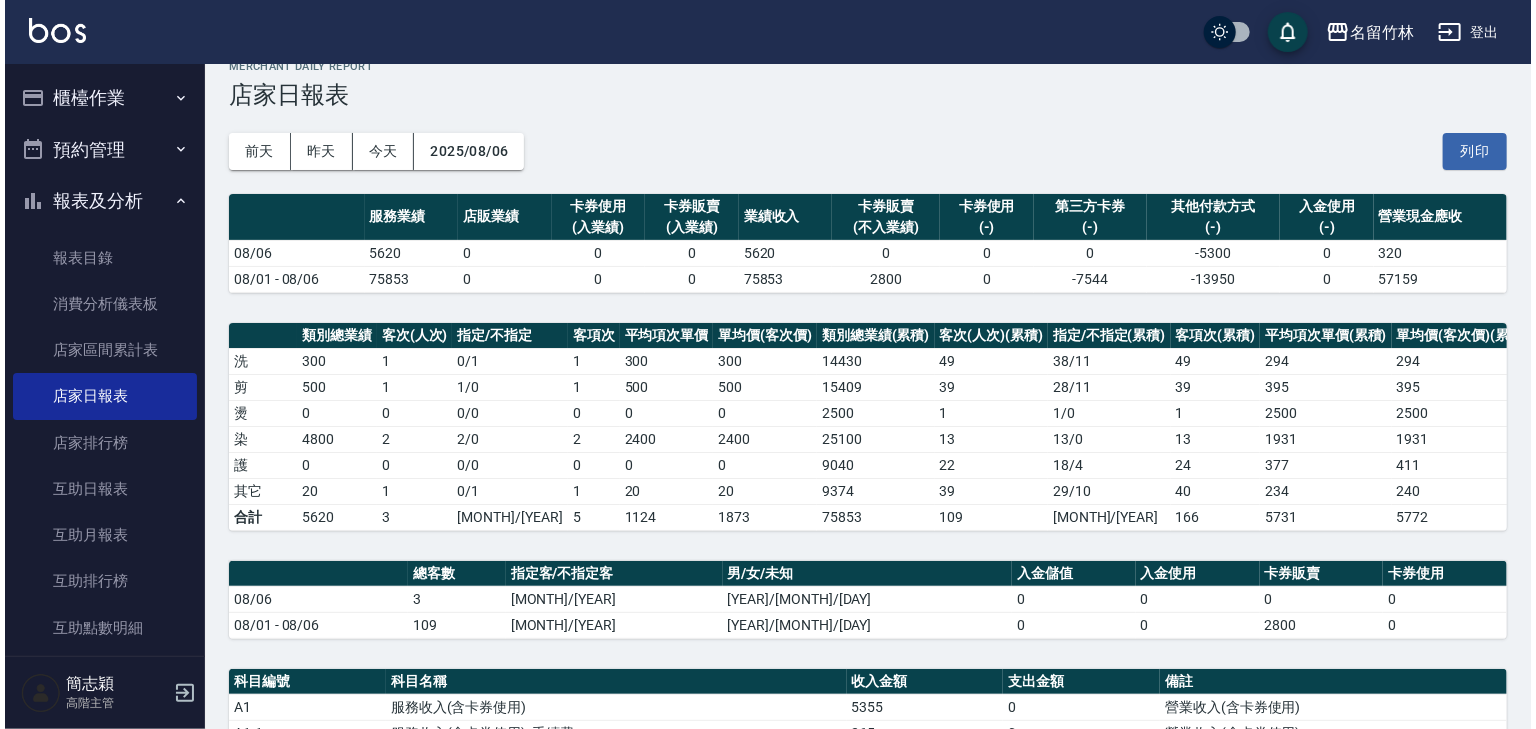 scroll, scrollTop: 0, scrollLeft: 0, axis: both 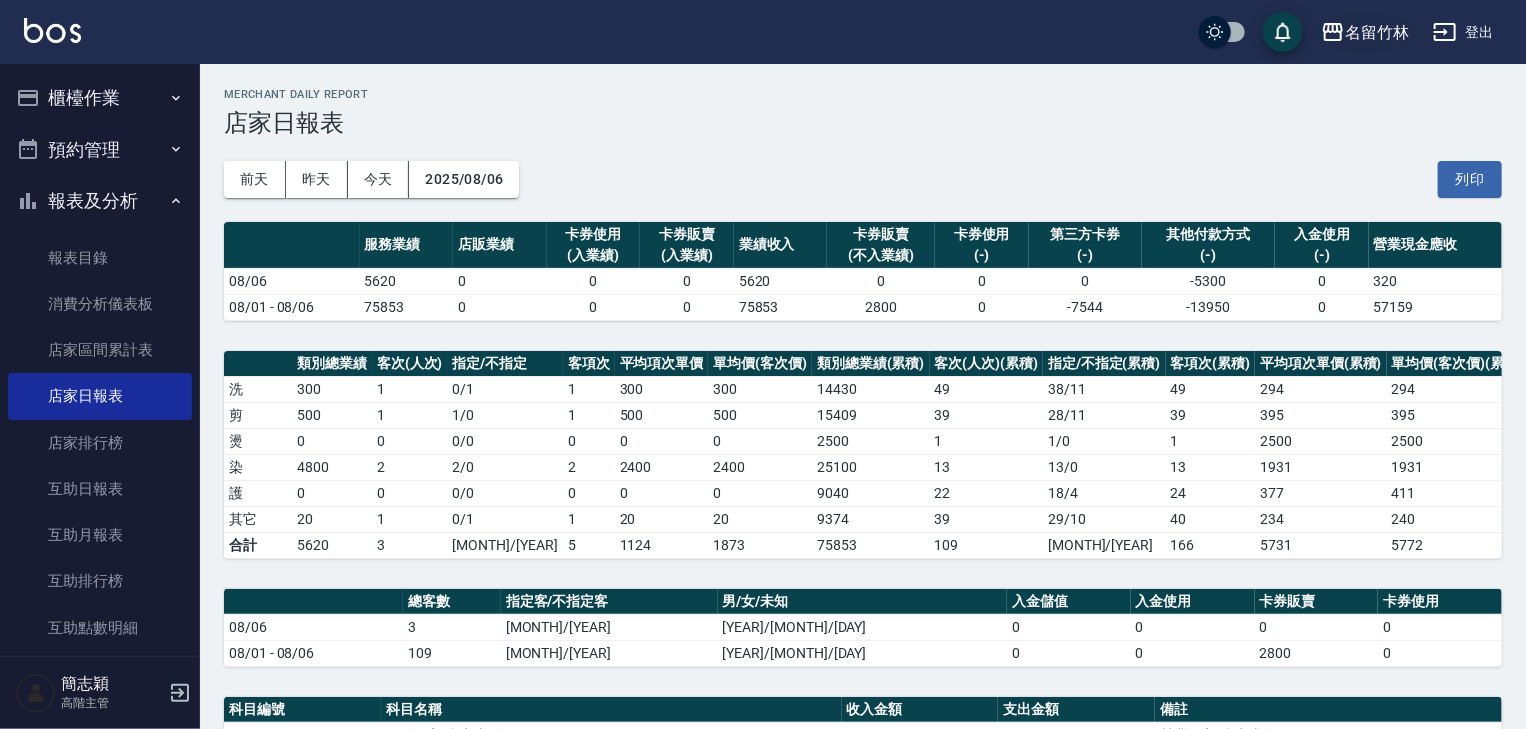 click 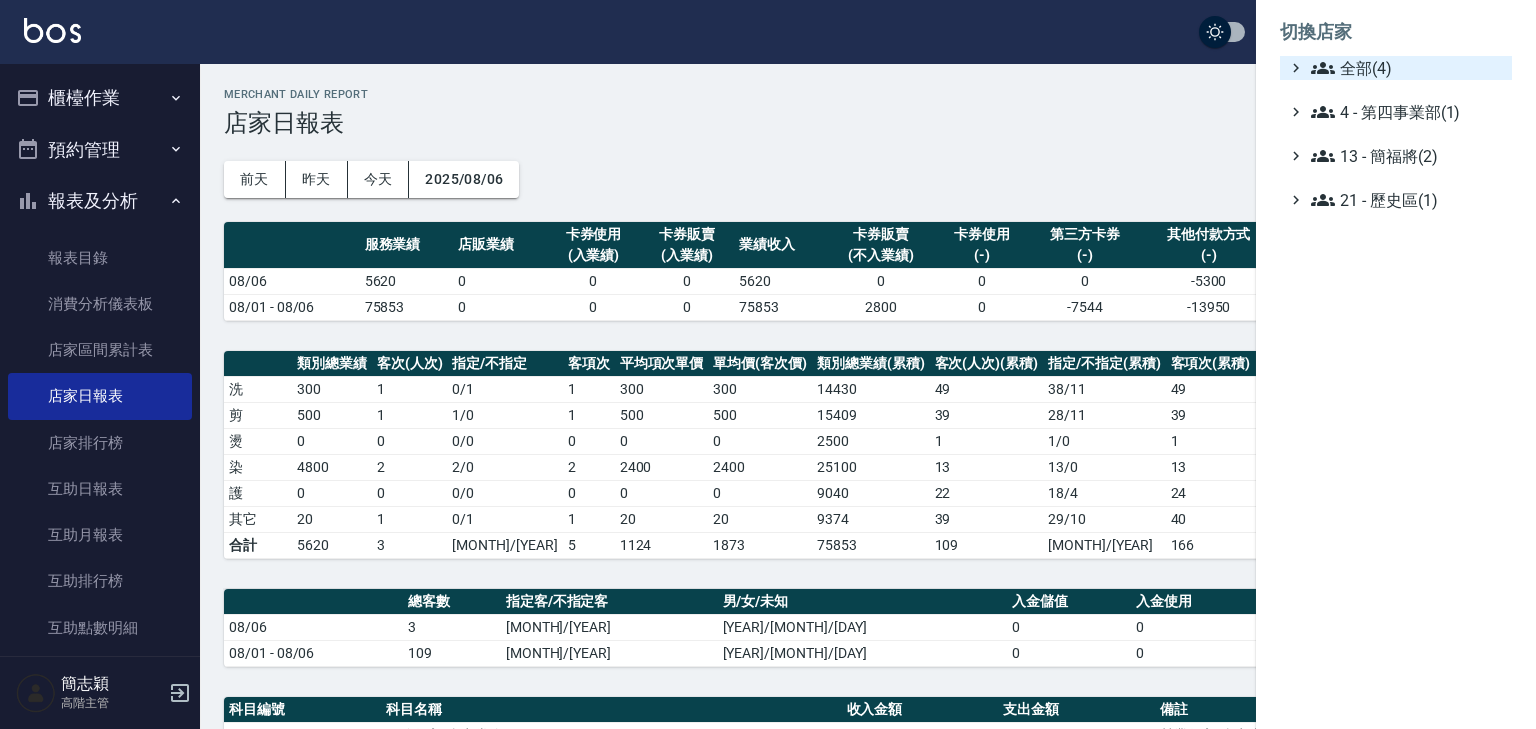 click 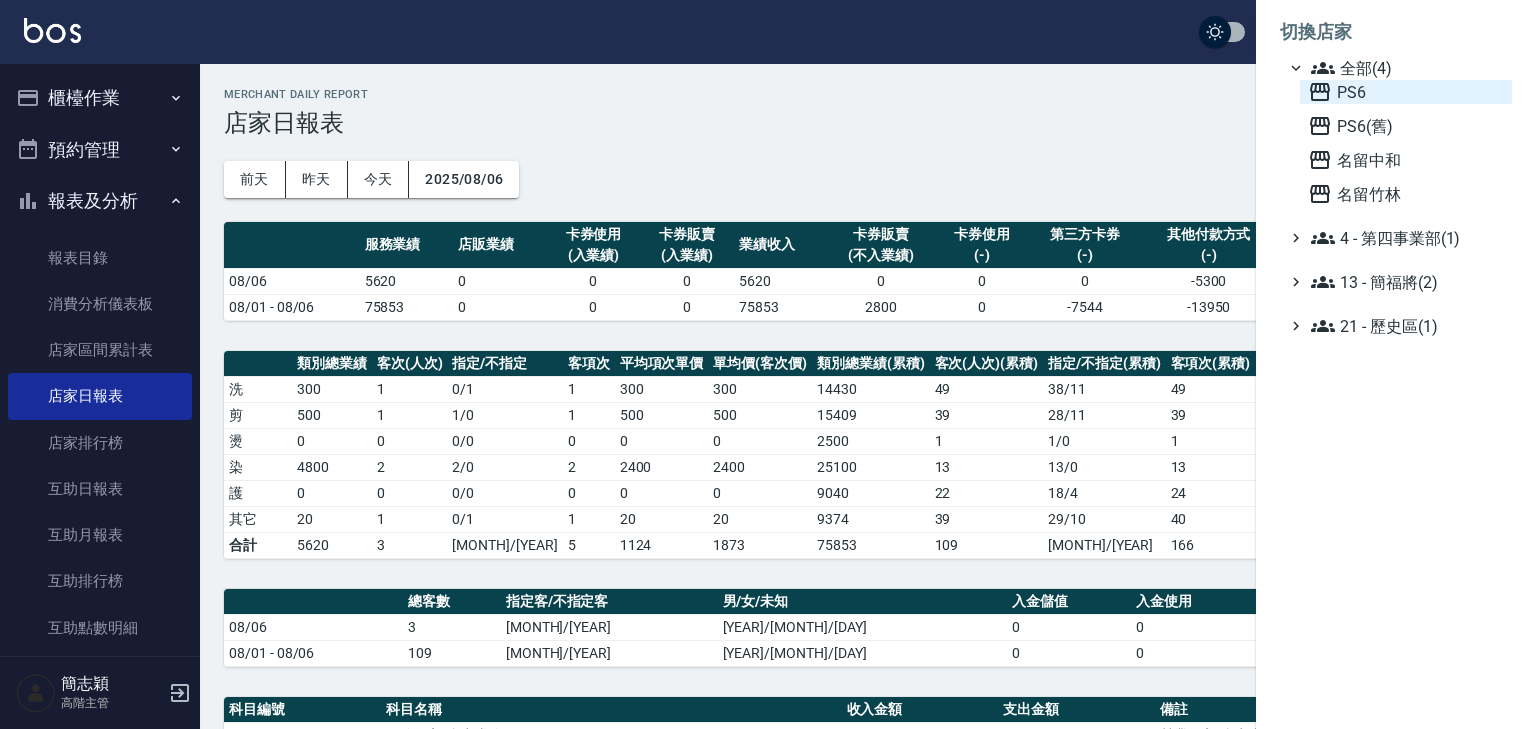 click 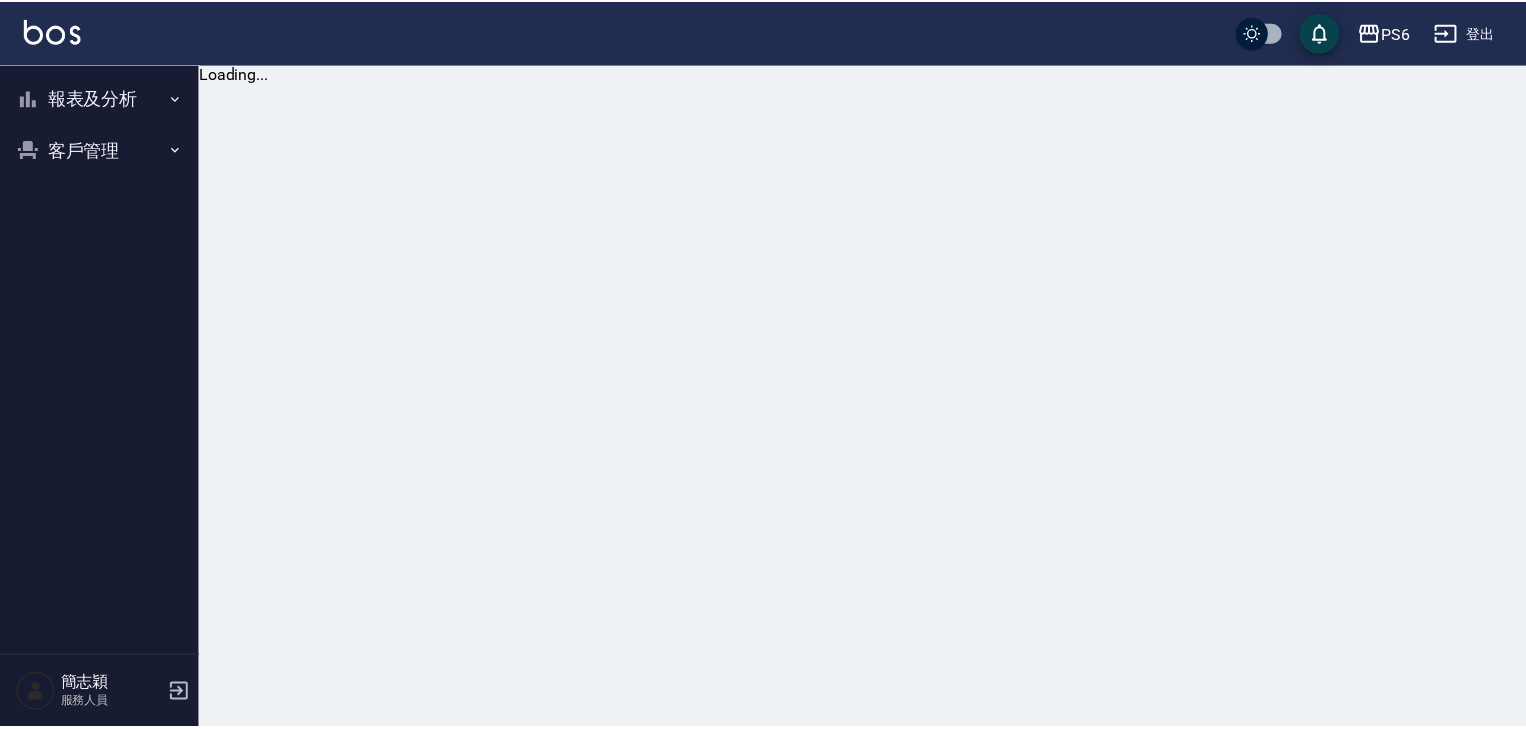 scroll, scrollTop: 0, scrollLeft: 0, axis: both 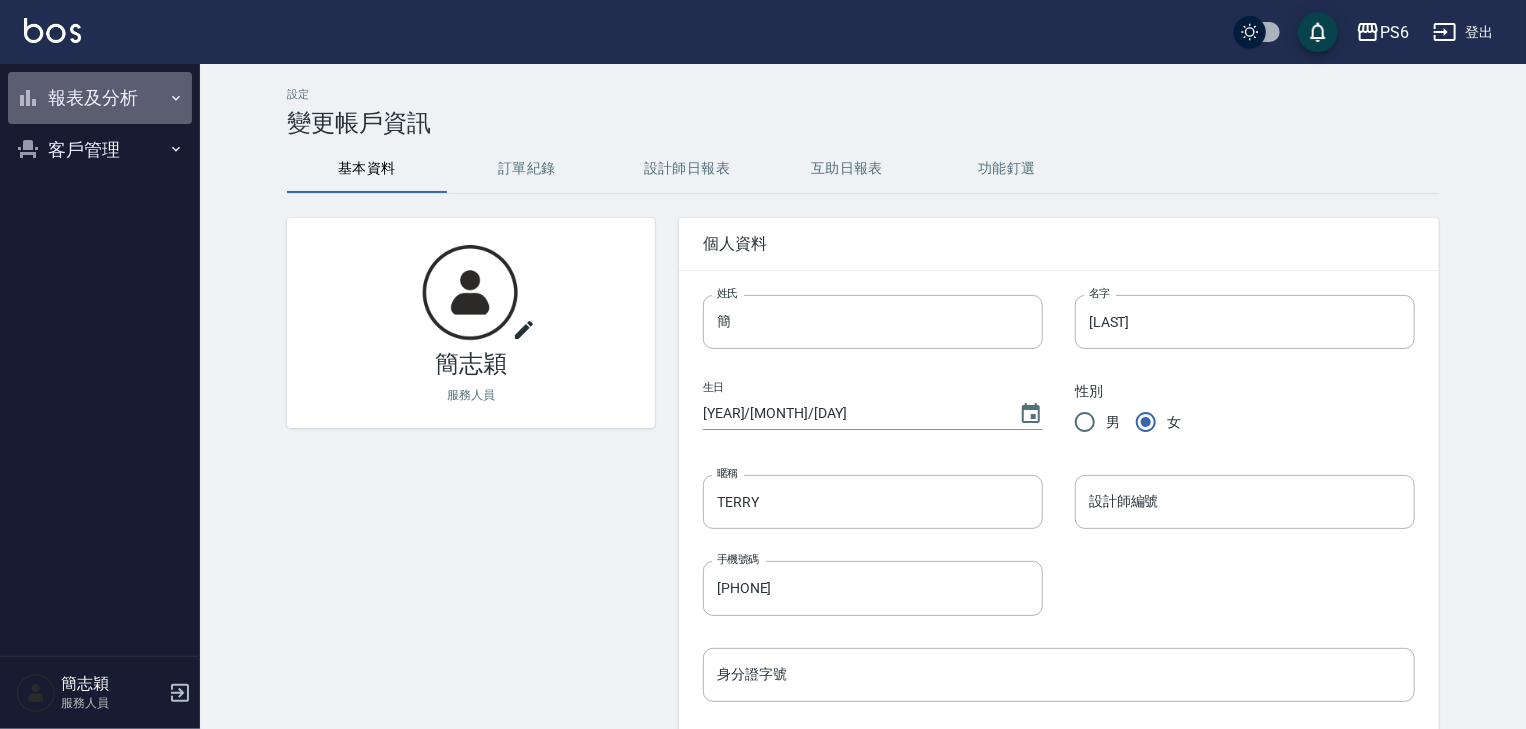 click 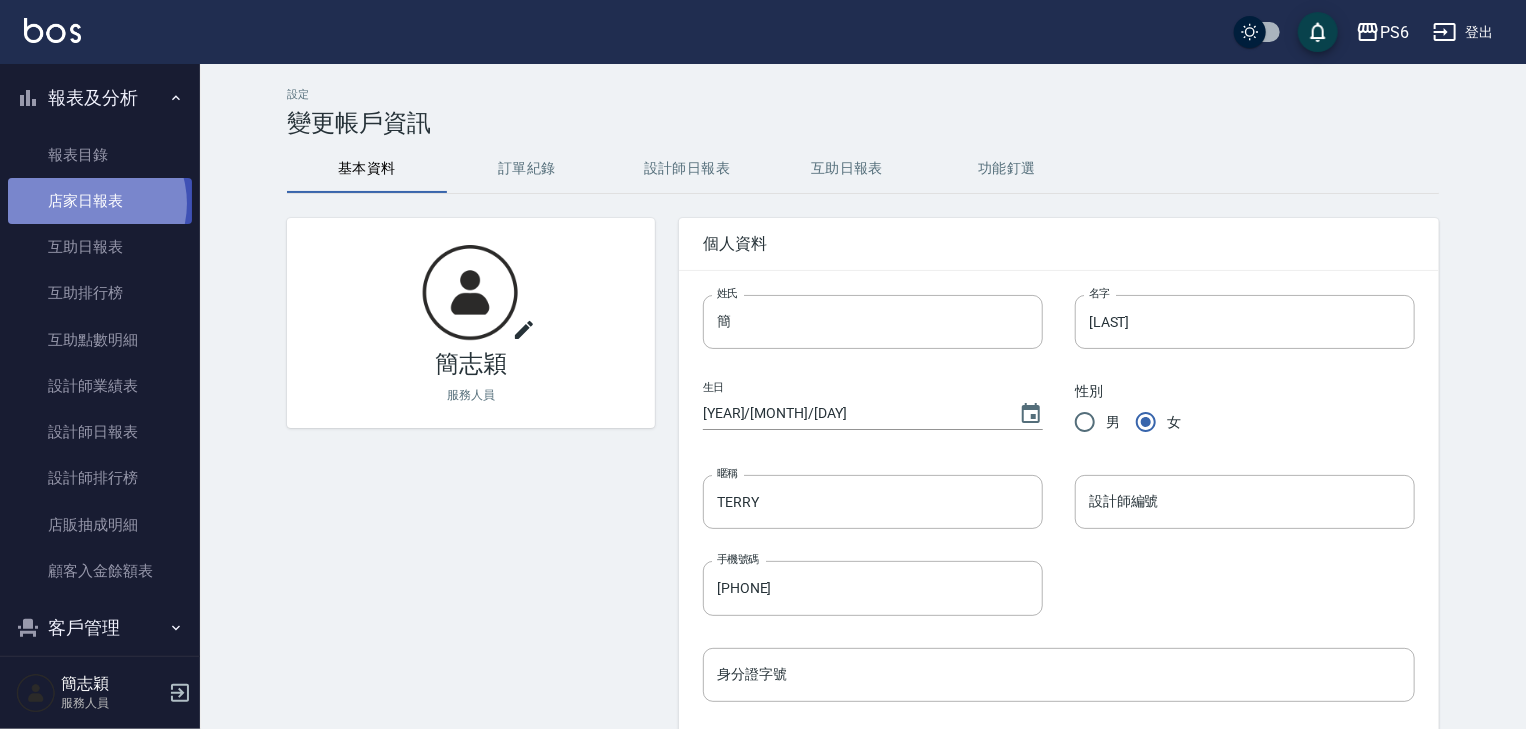 click on "店家日報表" at bounding box center [100, 201] 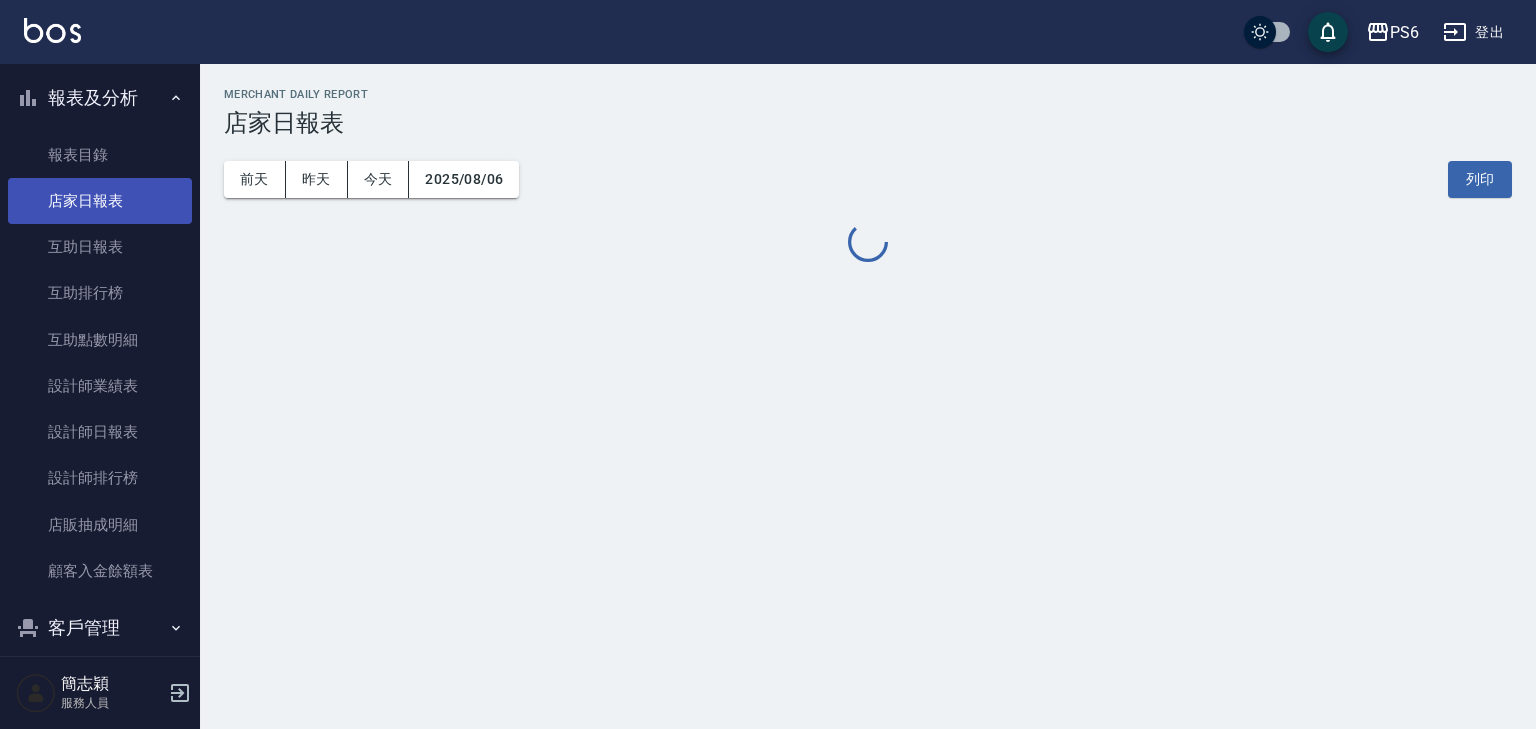 click on "店家日報表" at bounding box center (100, 201) 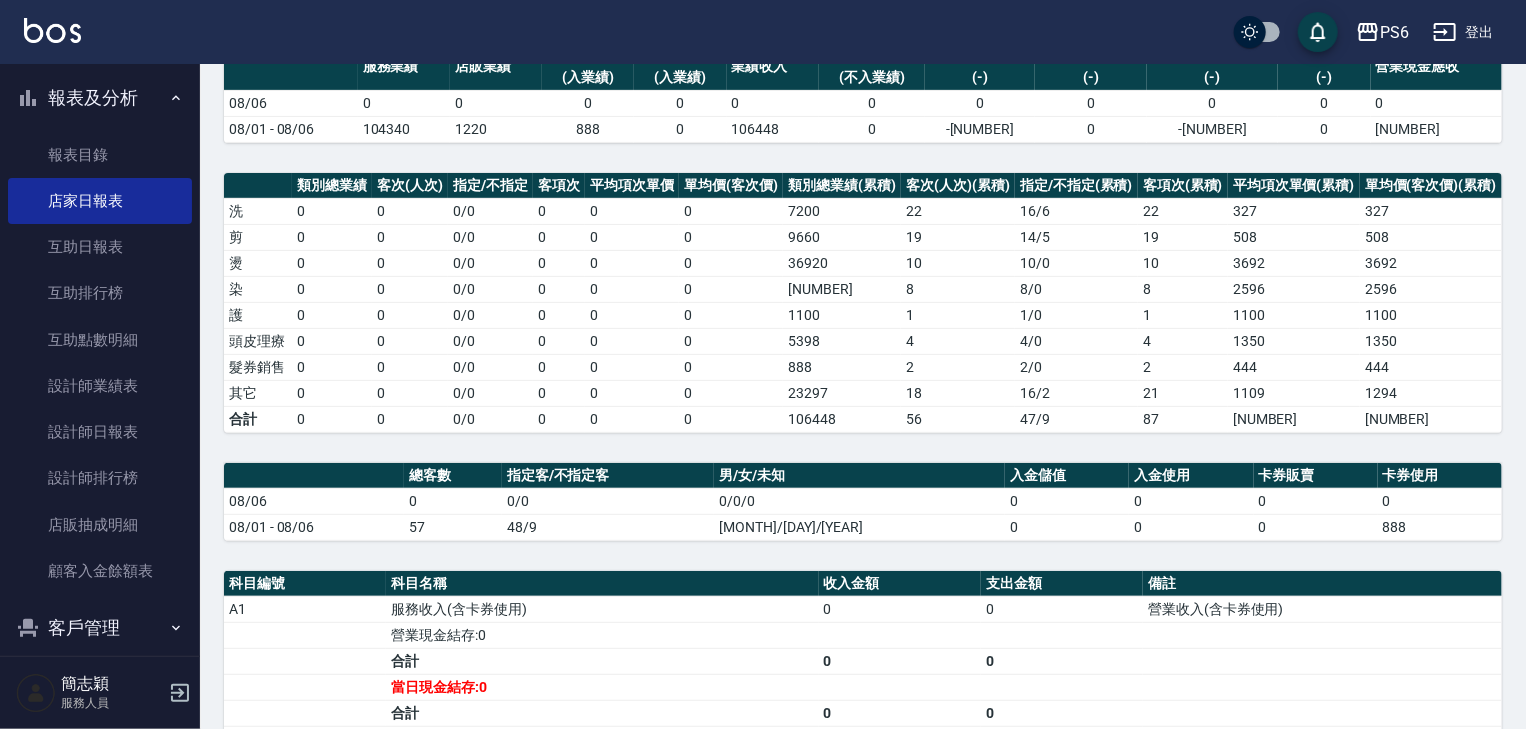 scroll, scrollTop: 80, scrollLeft: 0, axis: vertical 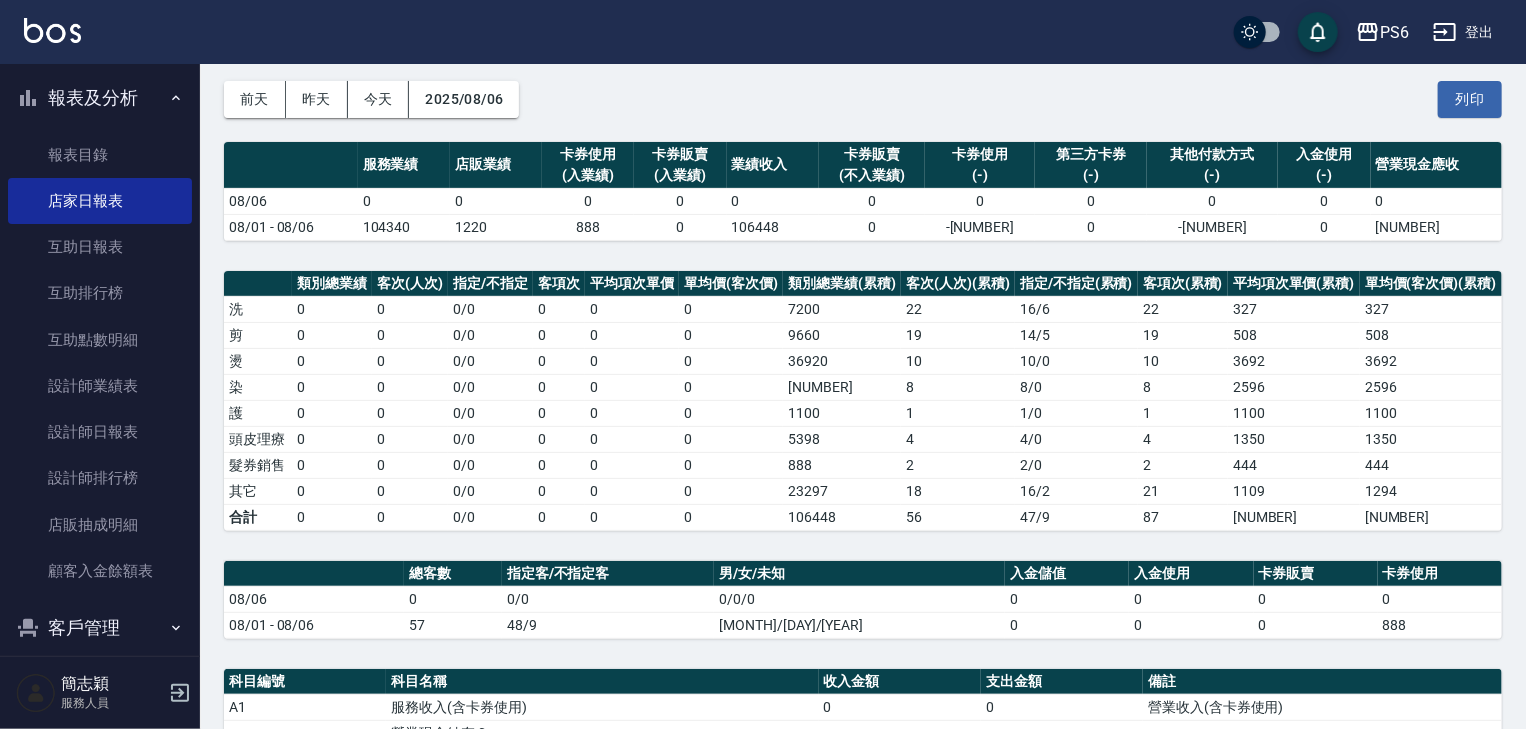 click on "登出" at bounding box center [1463, 32] 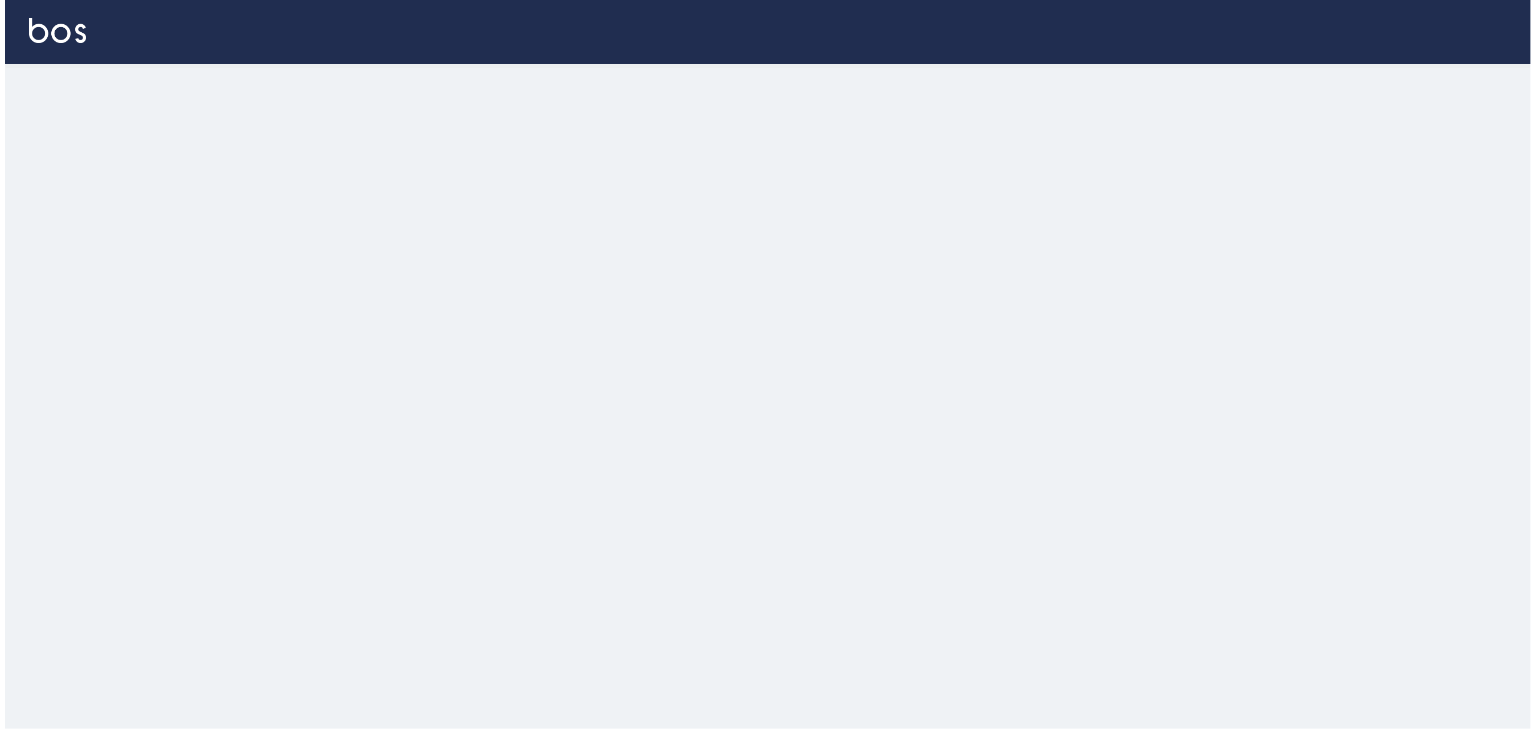 scroll, scrollTop: 0, scrollLeft: 0, axis: both 